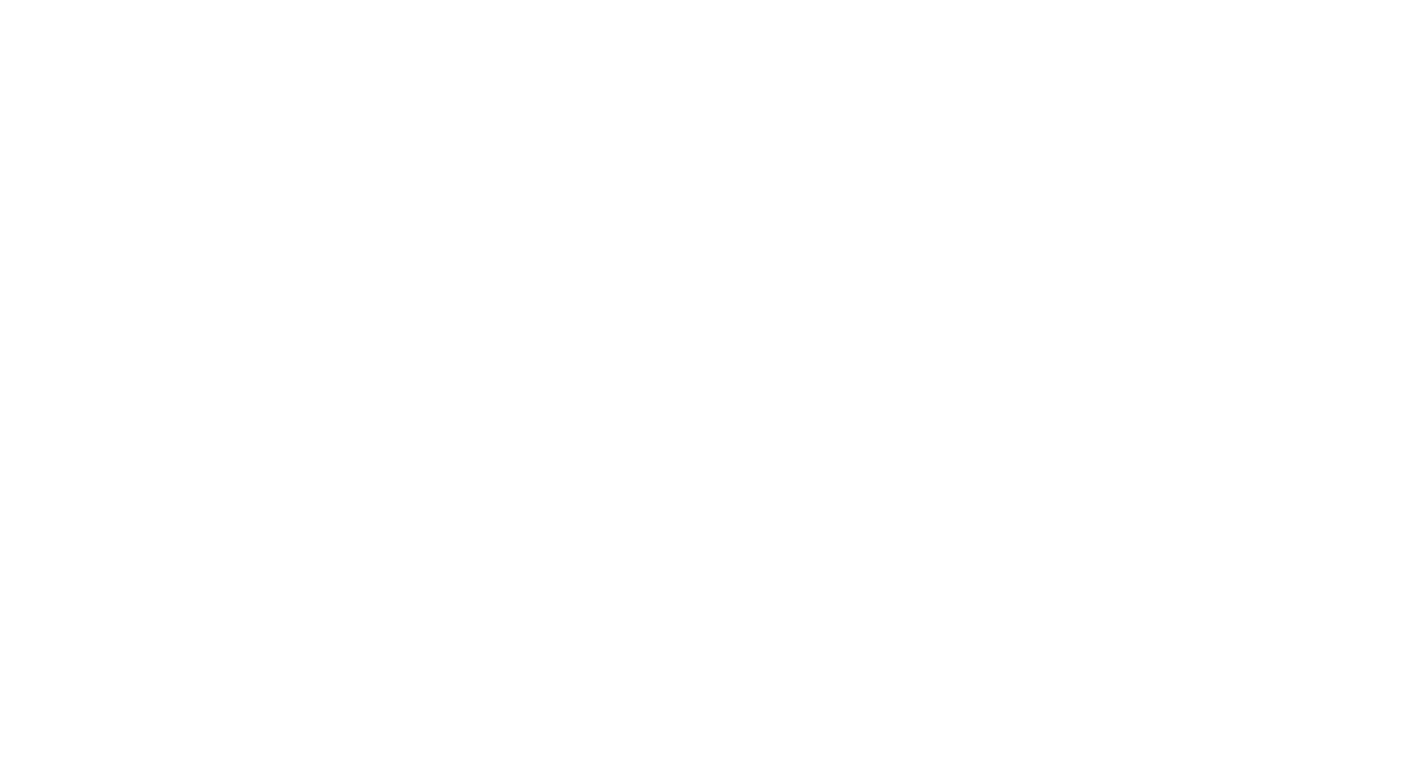 scroll, scrollTop: 0, scrollLeft: 0, axis: both 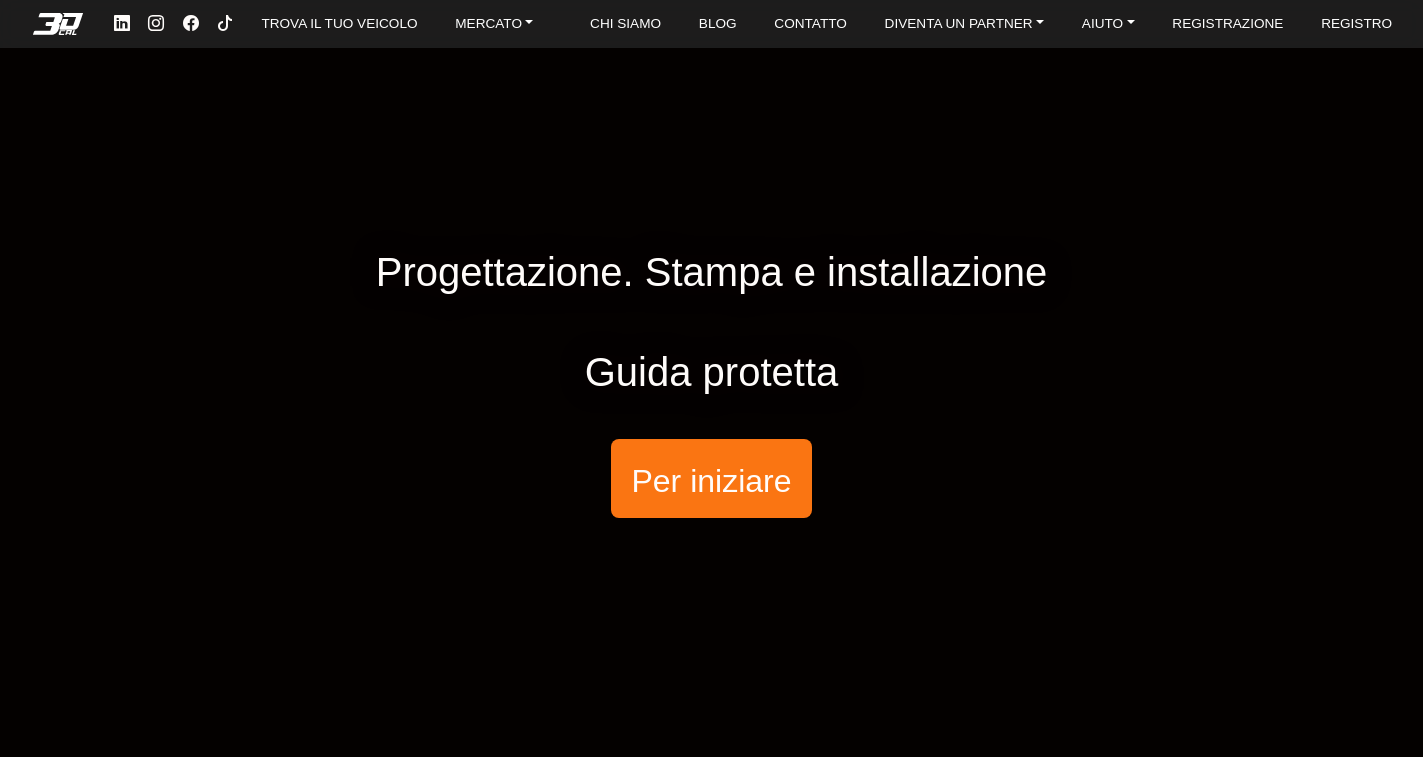 click on "Per iniziare" at bounding box center [711, 480] 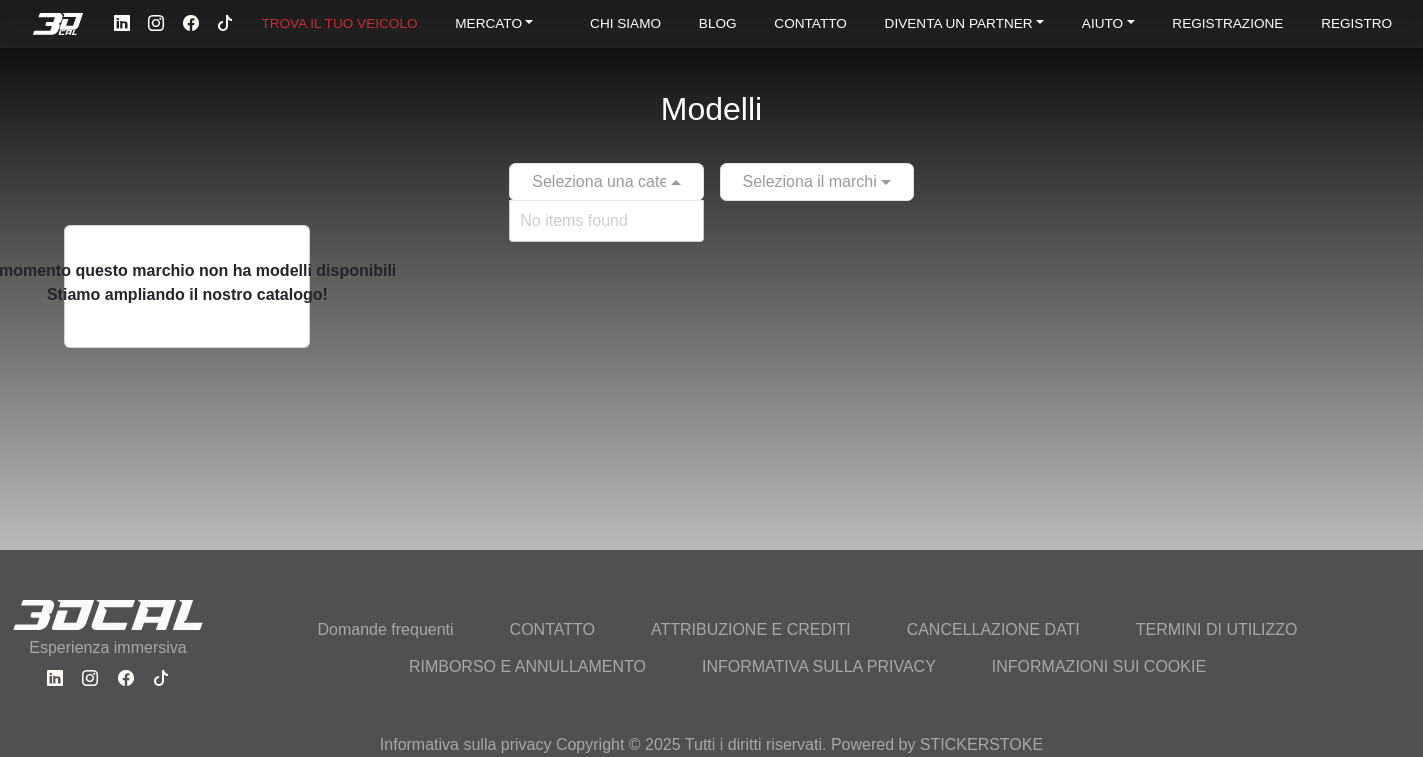 click at bounding box center [678, 182] 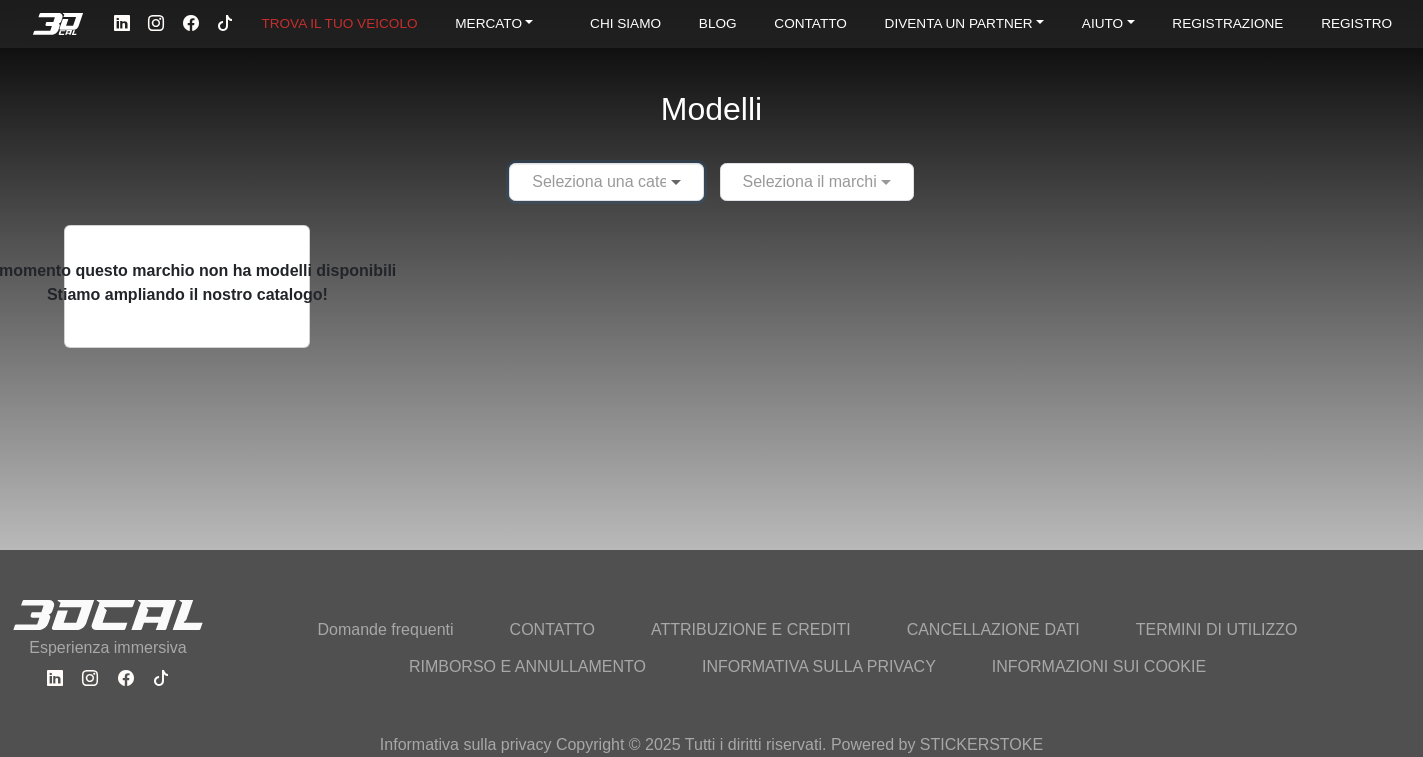 click at bounding box center [678, 182] 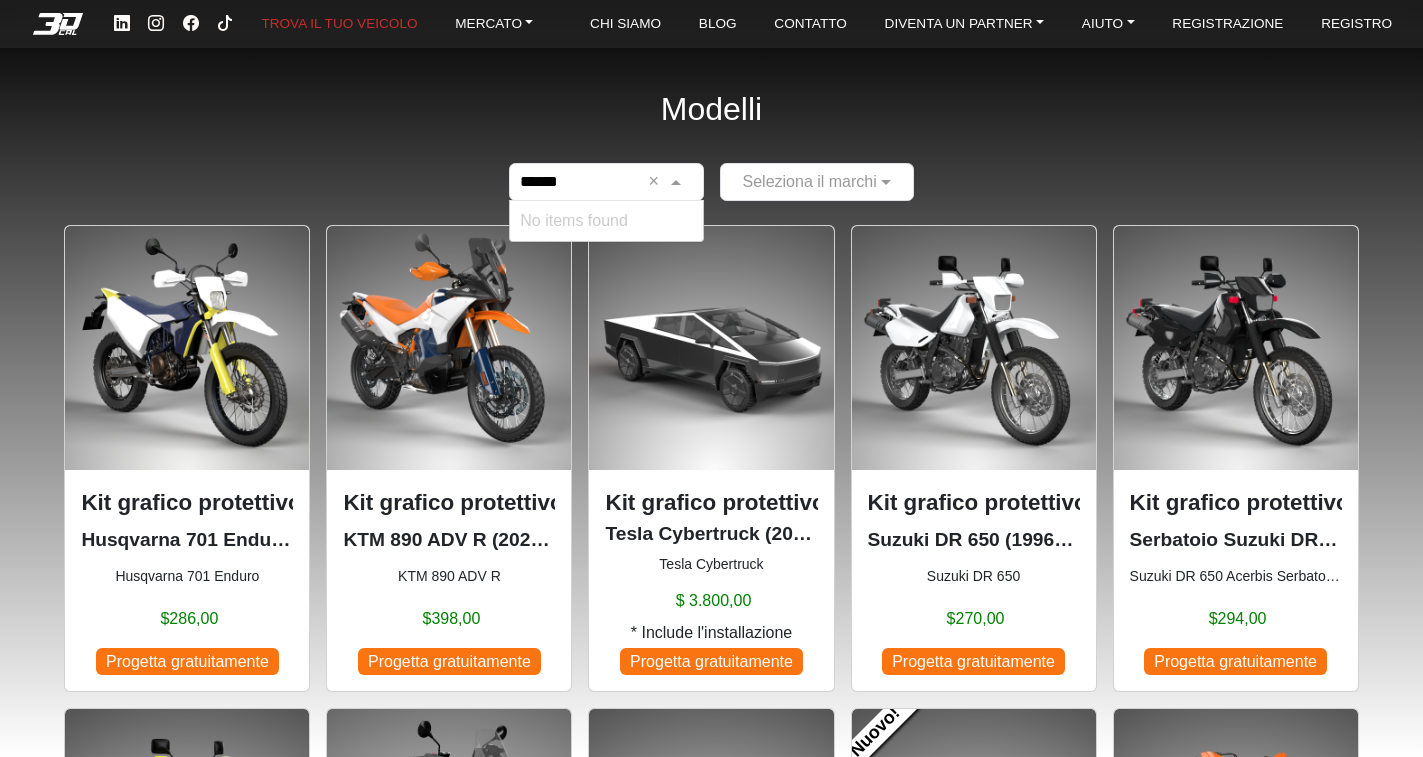 click on "******" at bounding box center (586, 182) 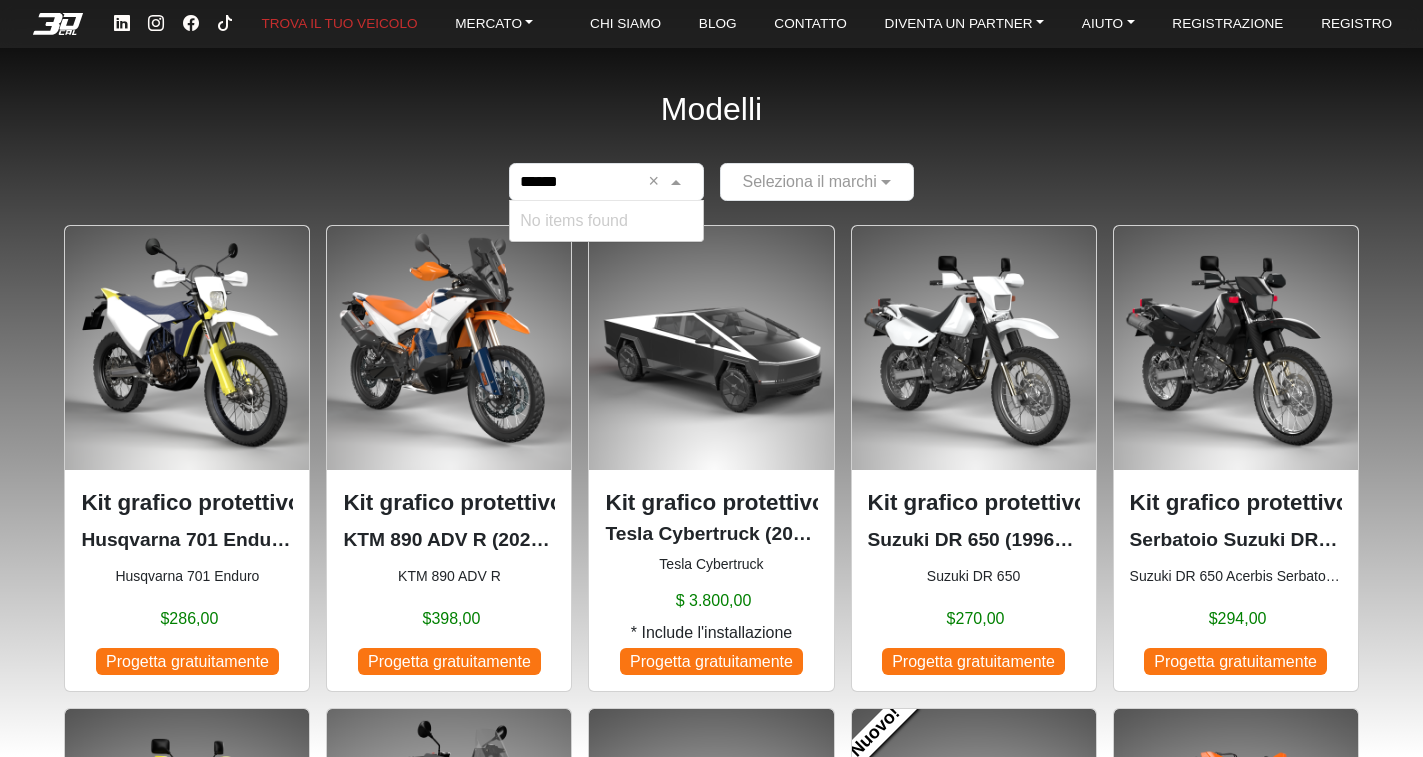 type on "******" 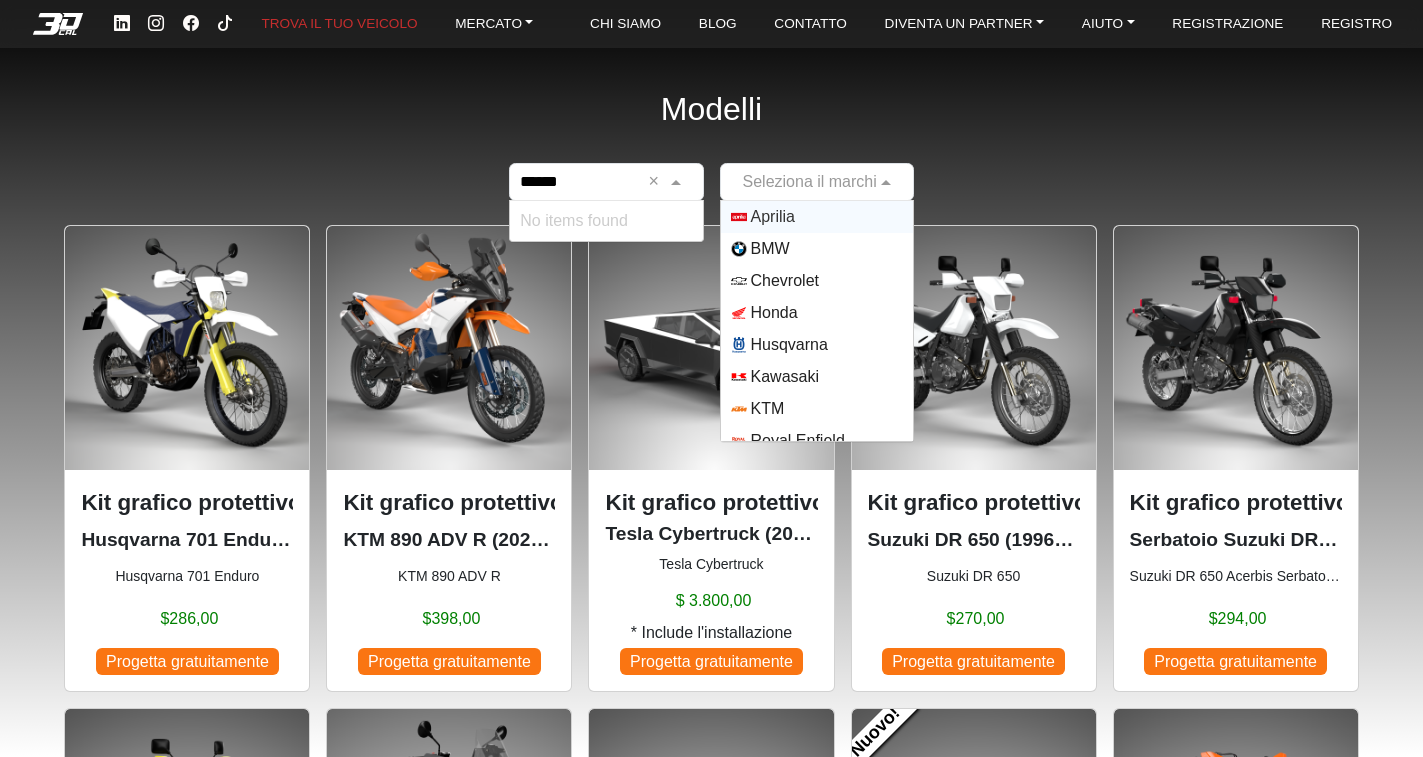 click at bounding box center (797, 182) 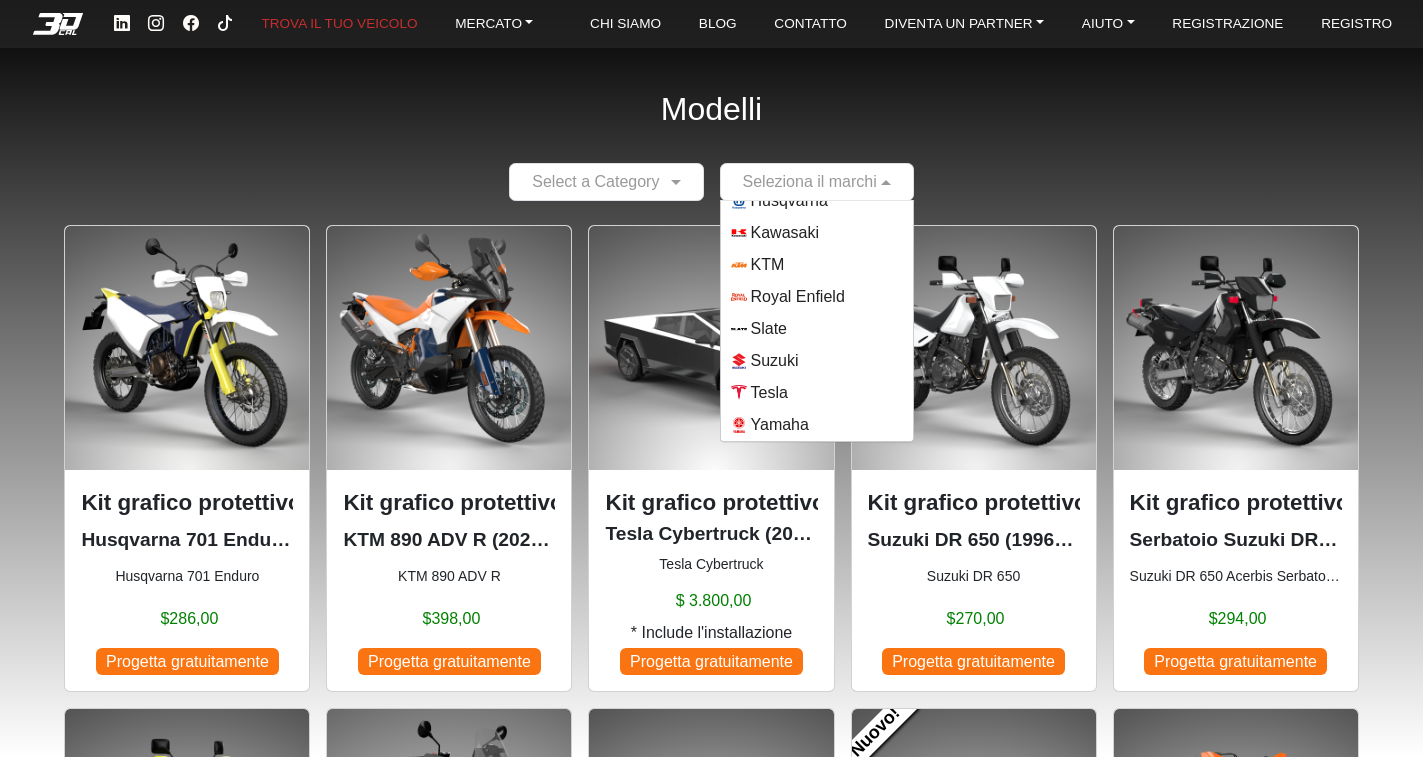 scroll, scrollTop: 152, scrollLeft: 0, axis: vertical 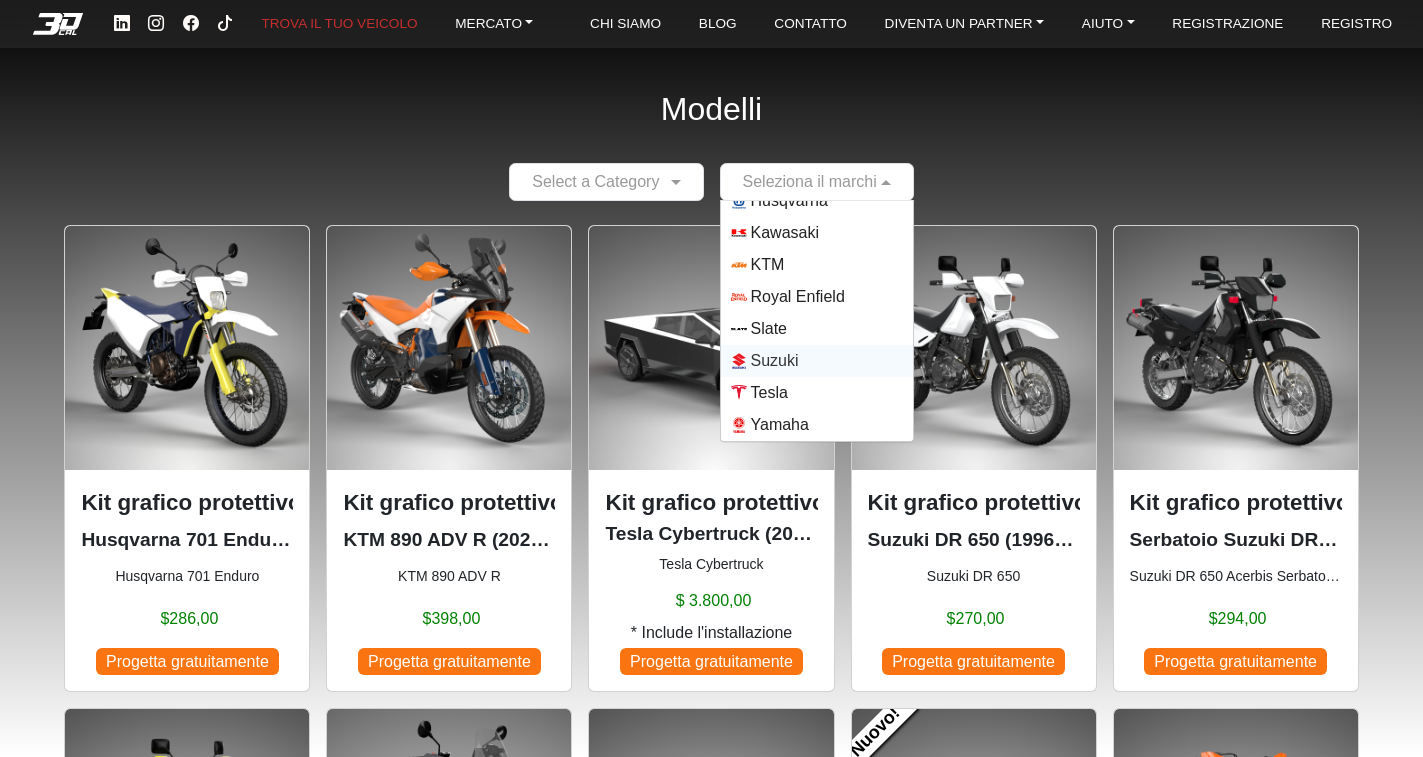 click on "Suzuki" at bounding box center [775, 361] 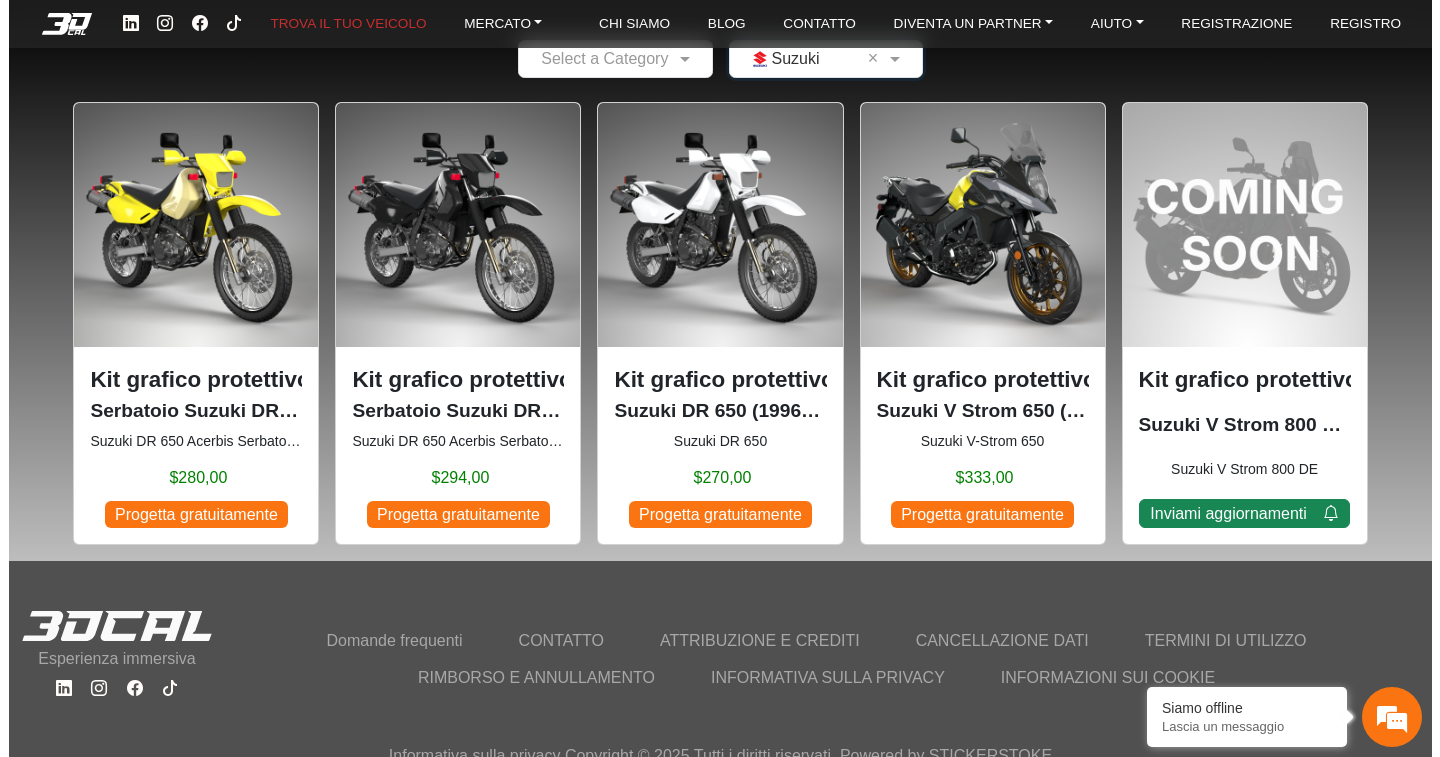 scroll, scrollTop: 200, scrollLeft: 0, axis: vertical 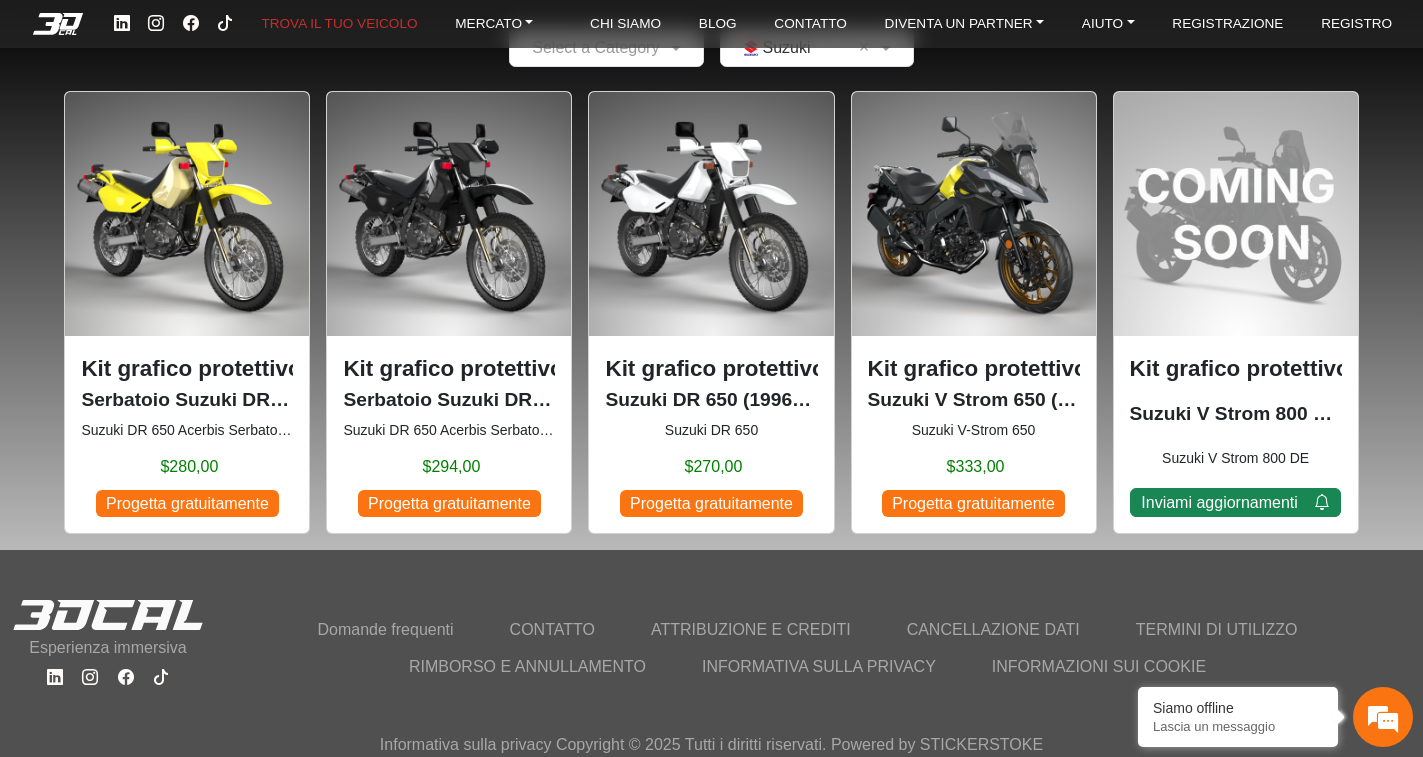 click on "Suzuki V Strom 650 (2017-2024)" 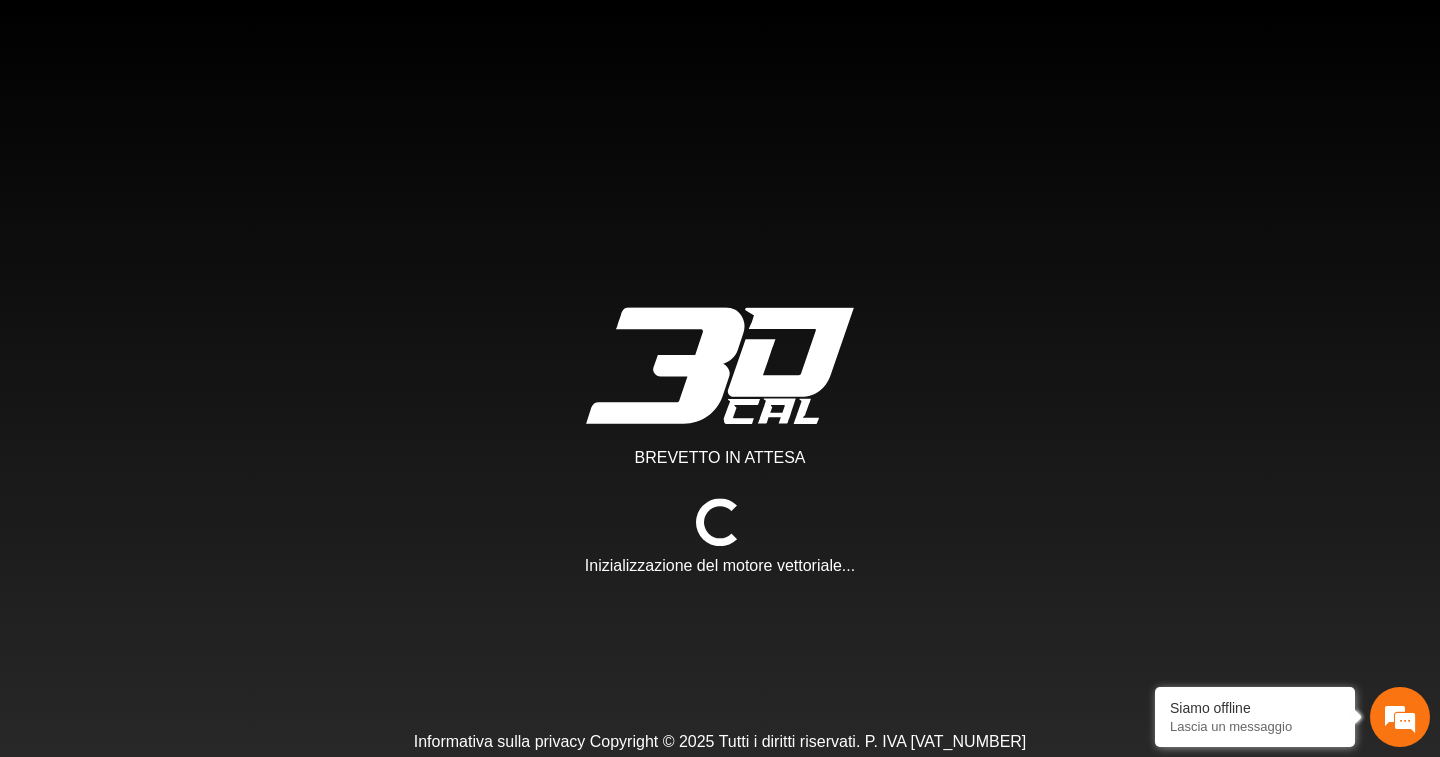 scroll, scrollTop: 0, scrollLeft: 0, axis: both 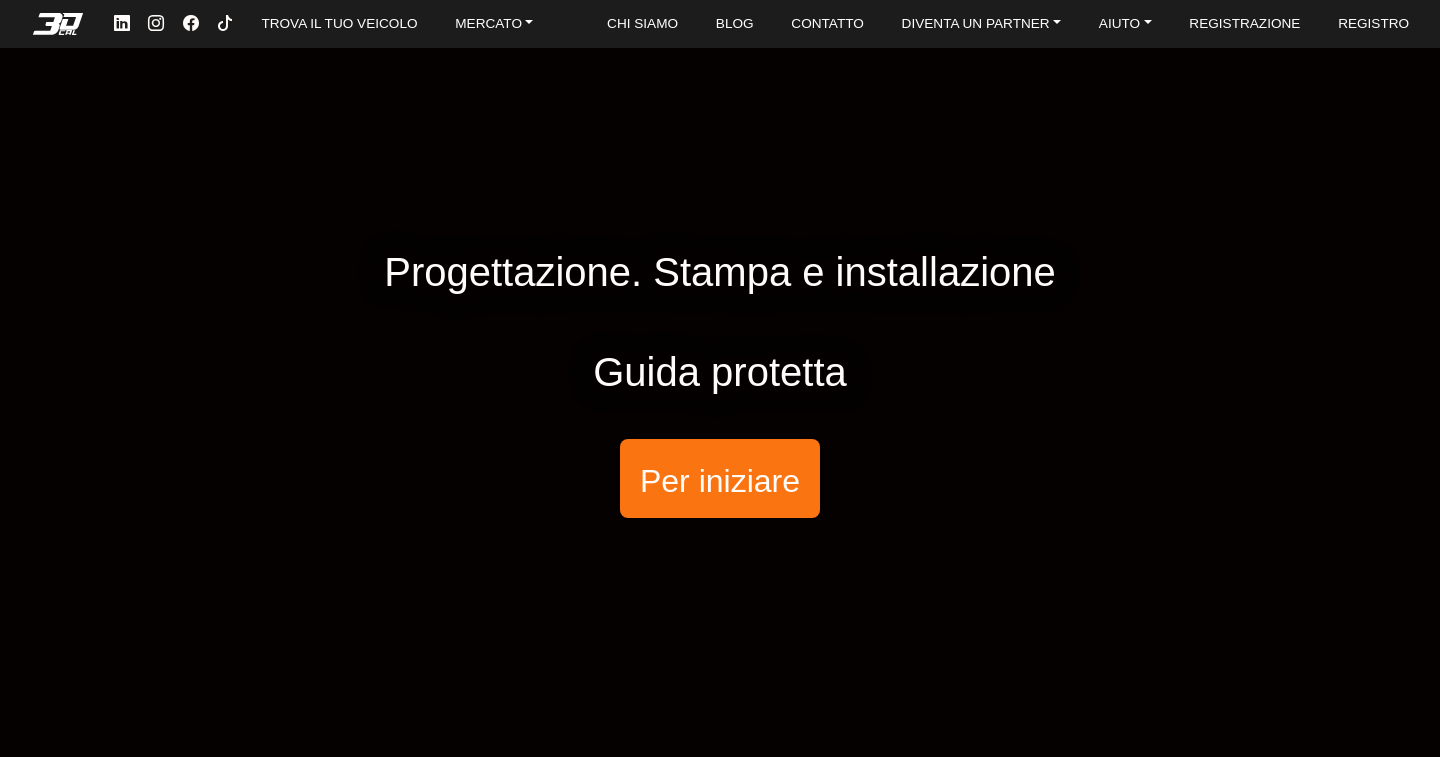 click on "Per iniziare" at bounding box center (720, 480) 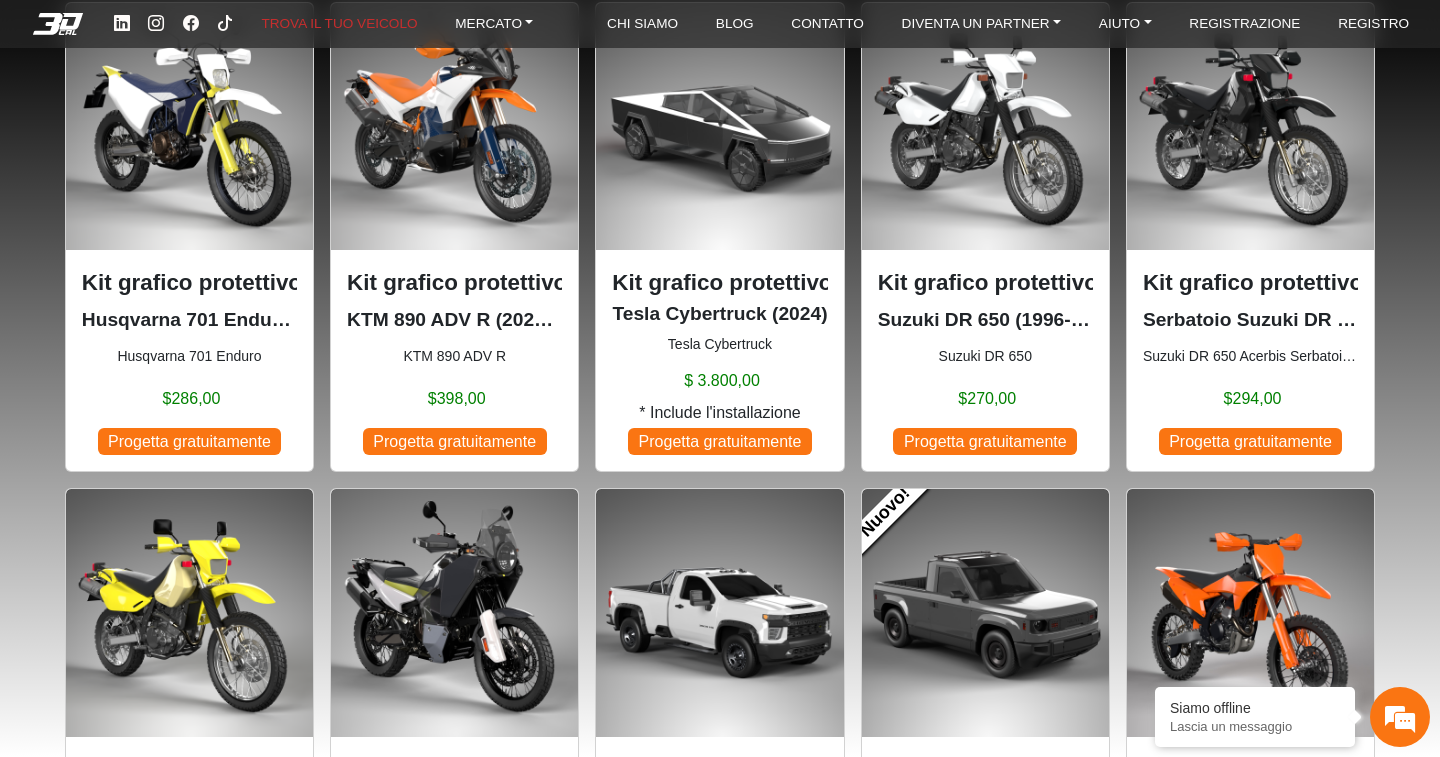 scroll, scrollTop: 200, scrollLeft: 0, axis: vertical 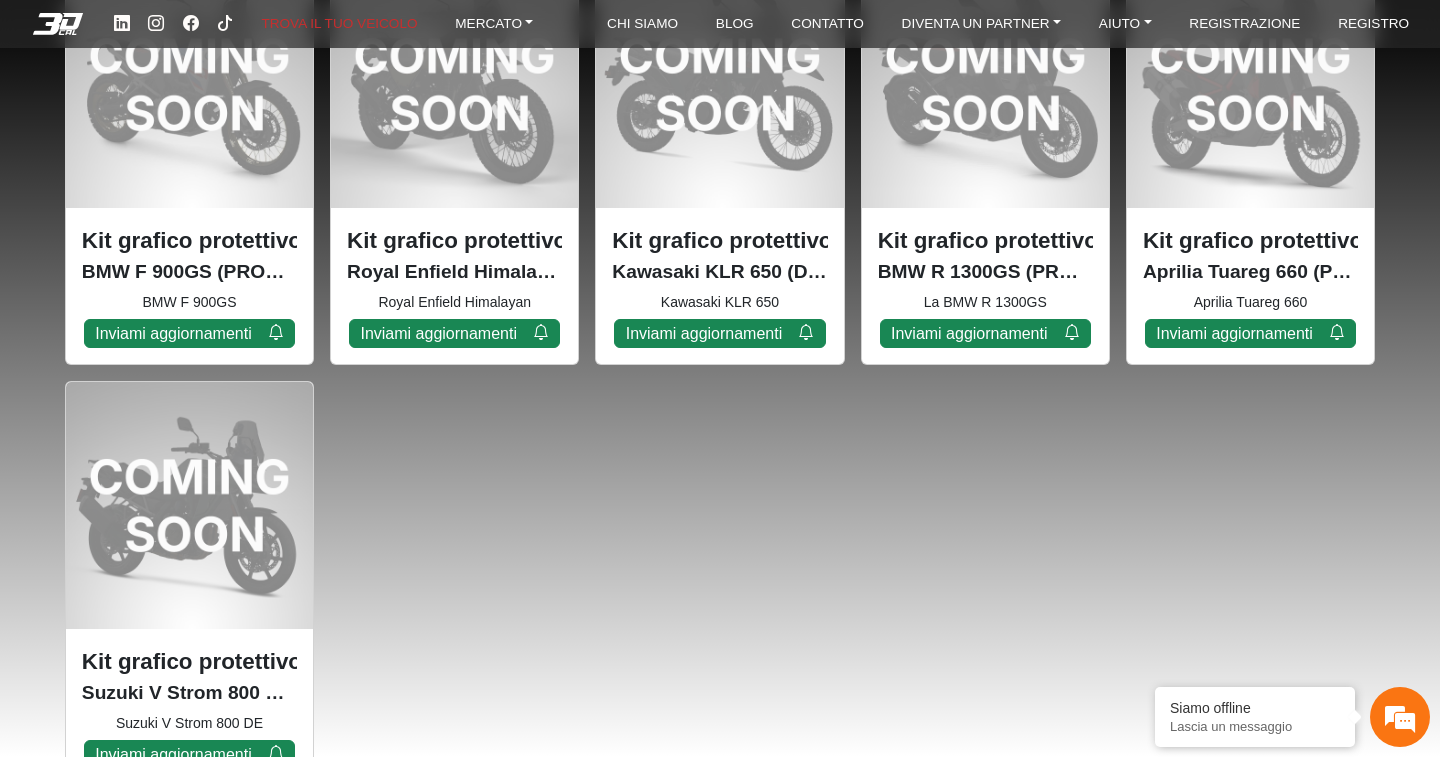 click on "Progetta gratuitamente" 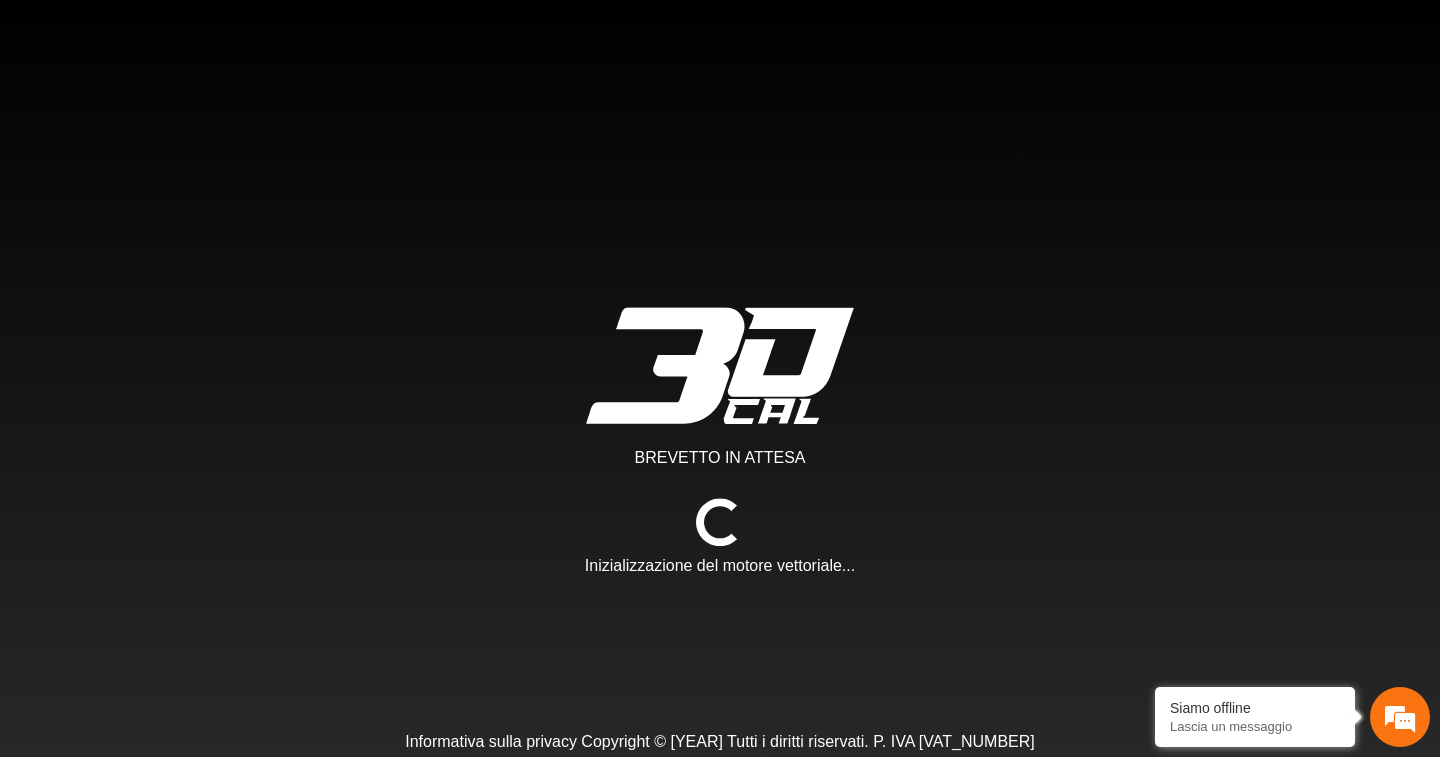 type on "*" 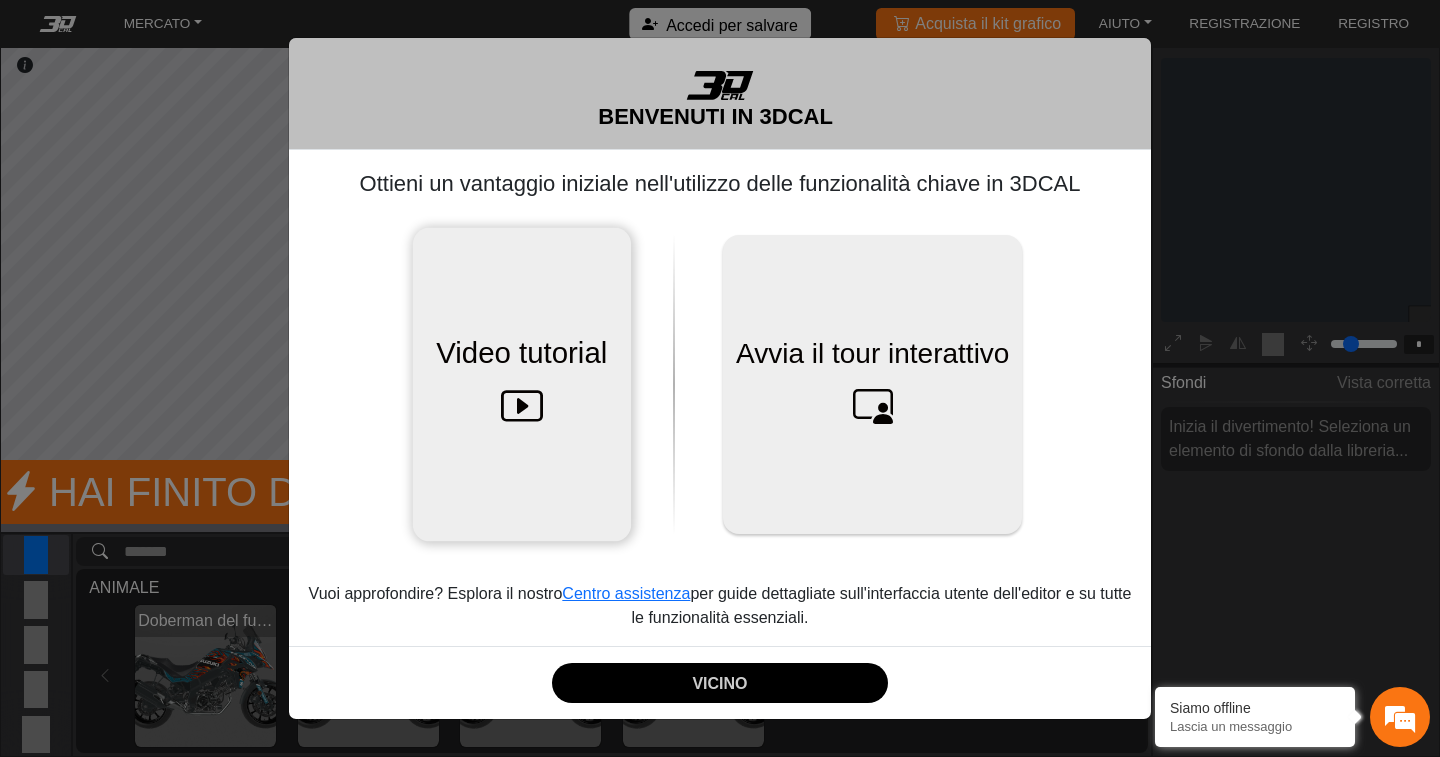 click at bounding box center [521, 406] 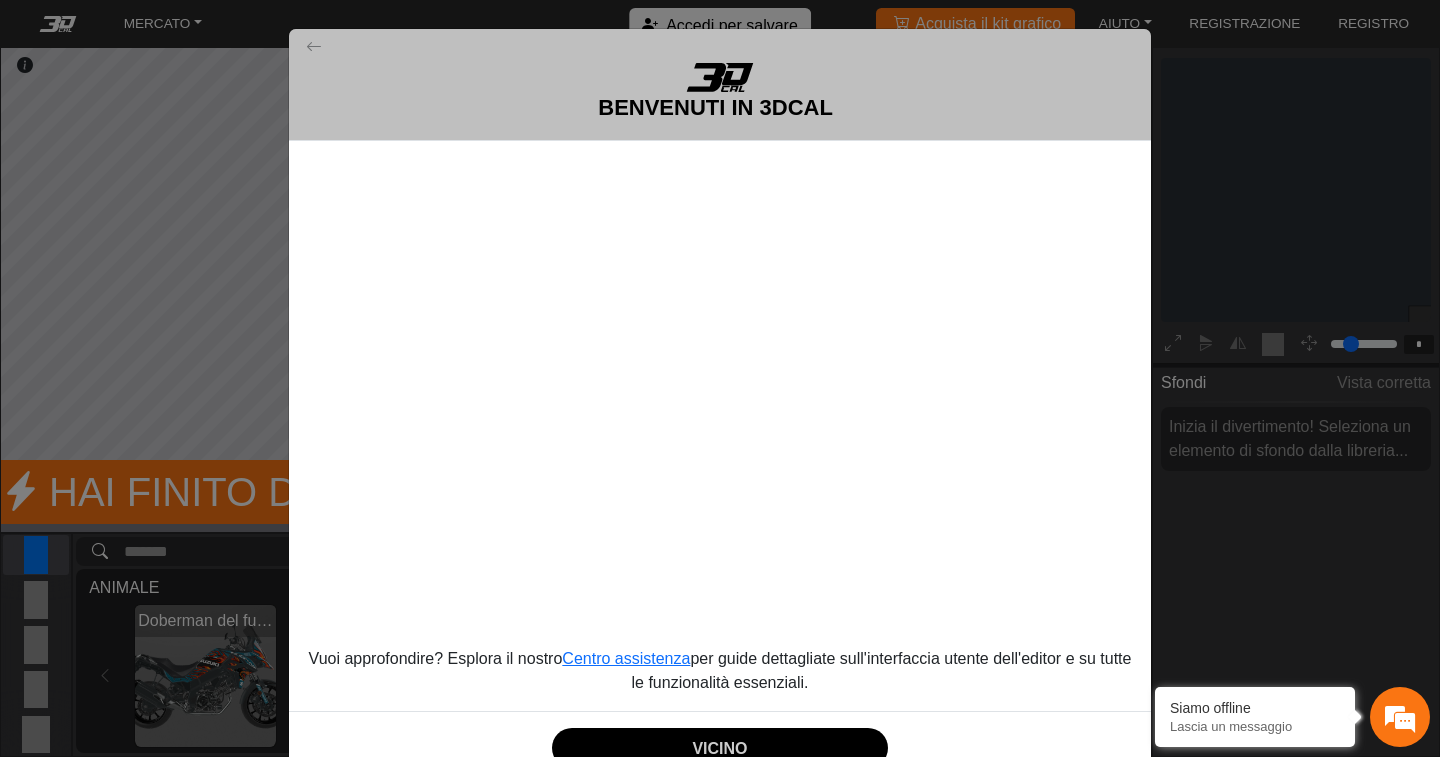 click at bounding box center [720, 77] 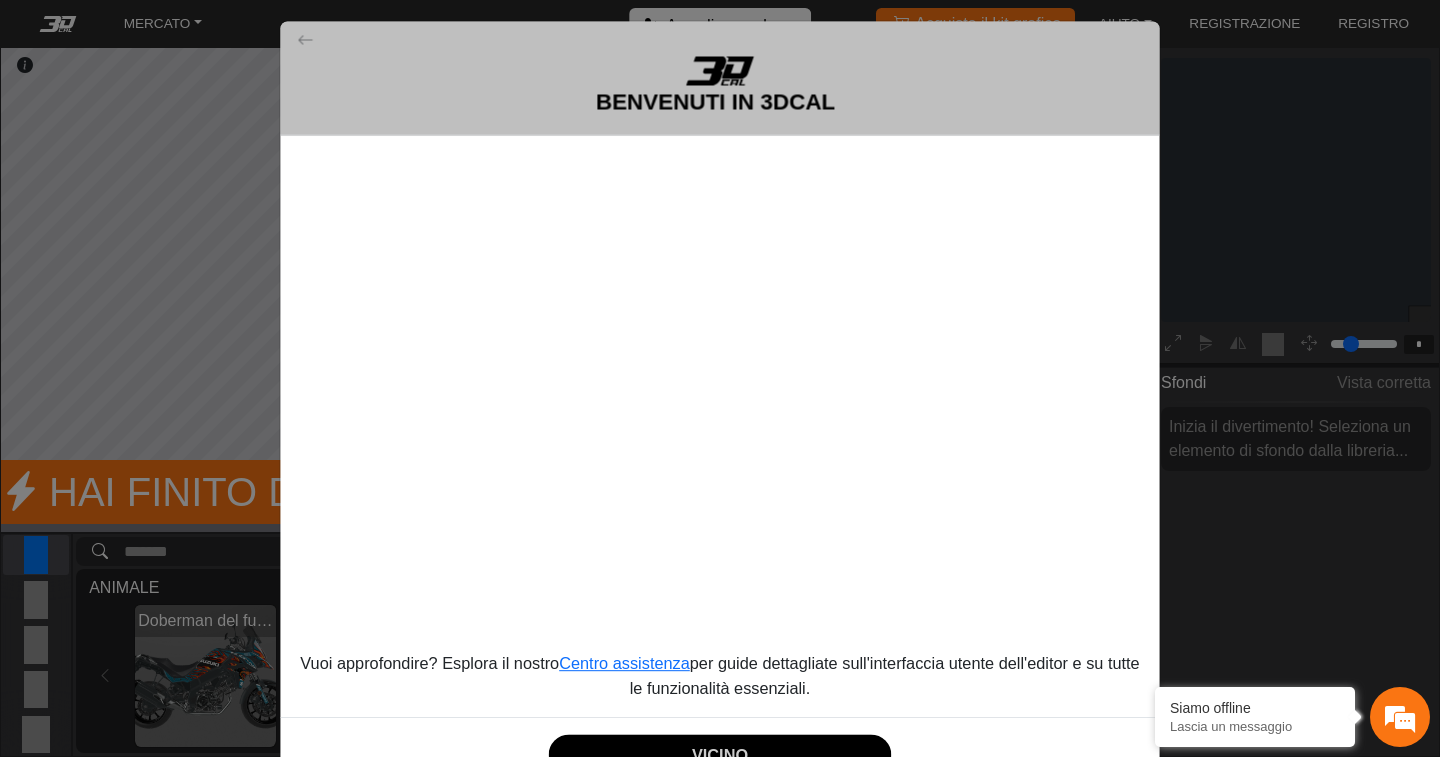 click on "VICINO" at bounding box center [720, 754] 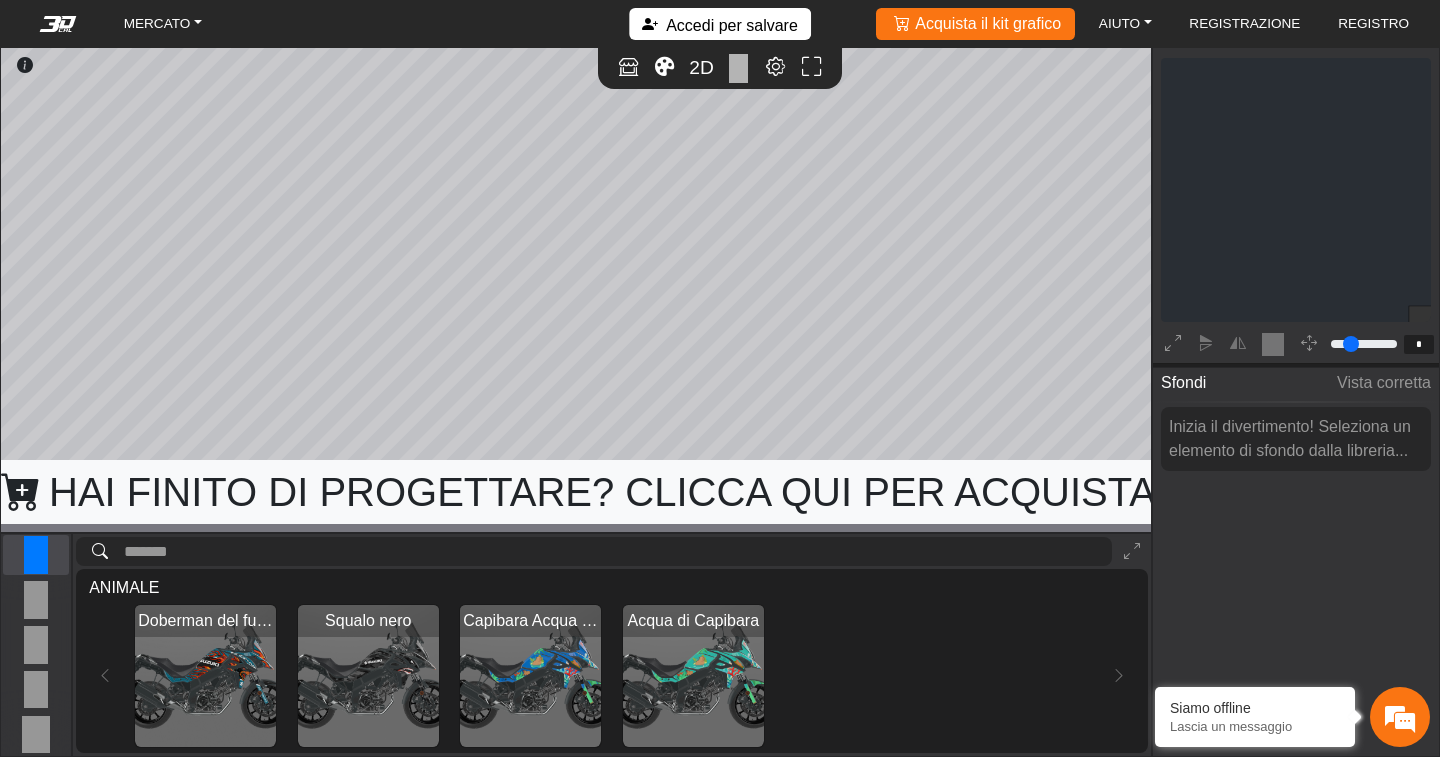 scroll, scrollTop: 240, scrollLeft: 235, axis: both 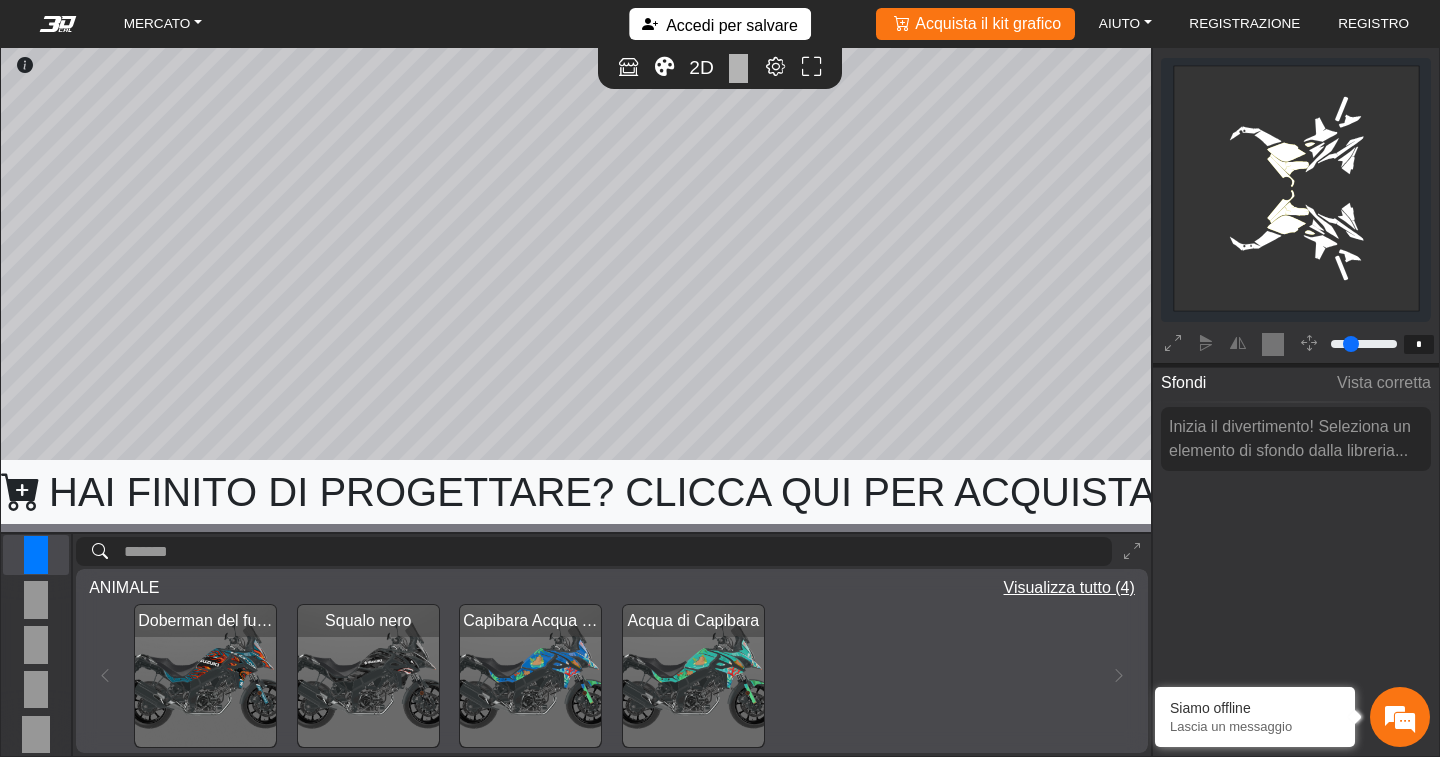 click at bounding box center [205, 675] 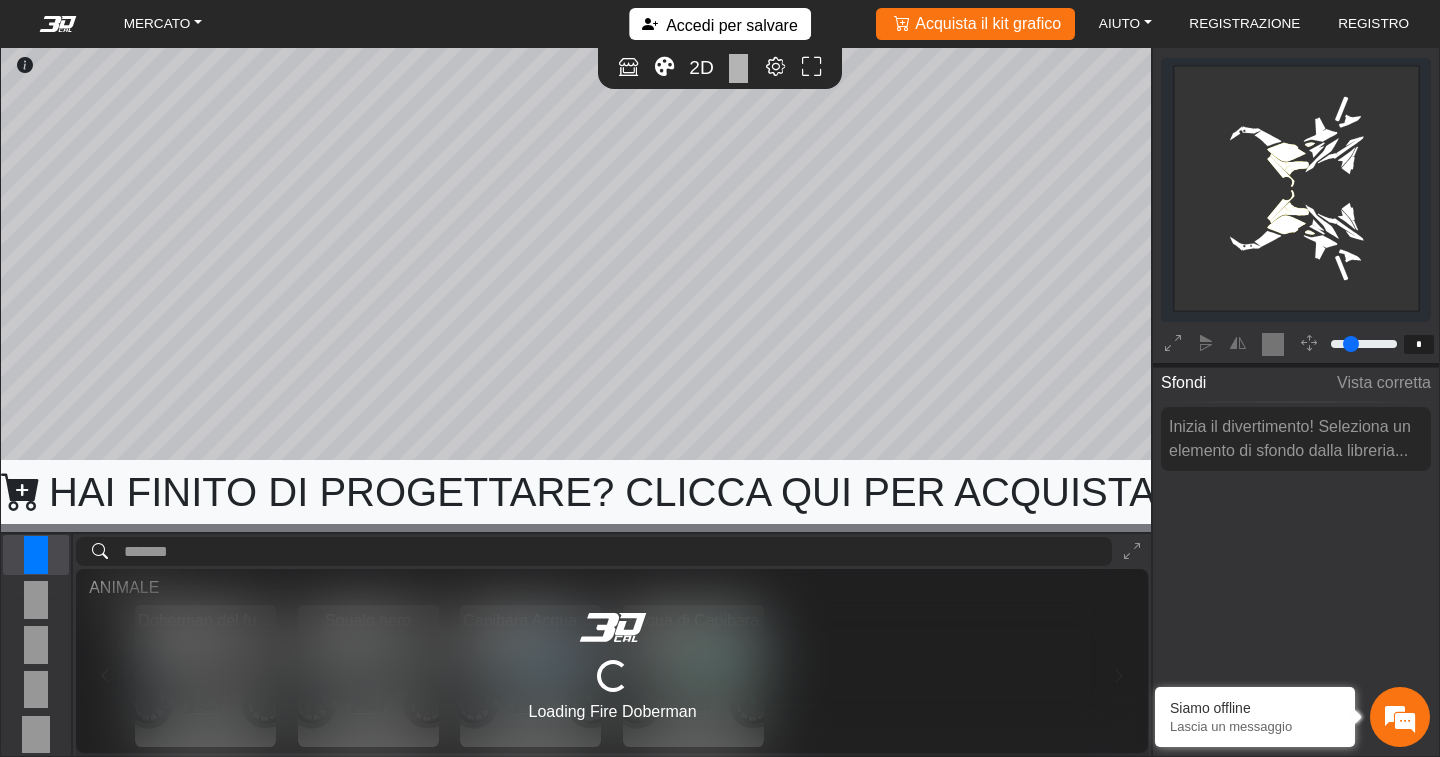 click at bounding box center [811, 67] 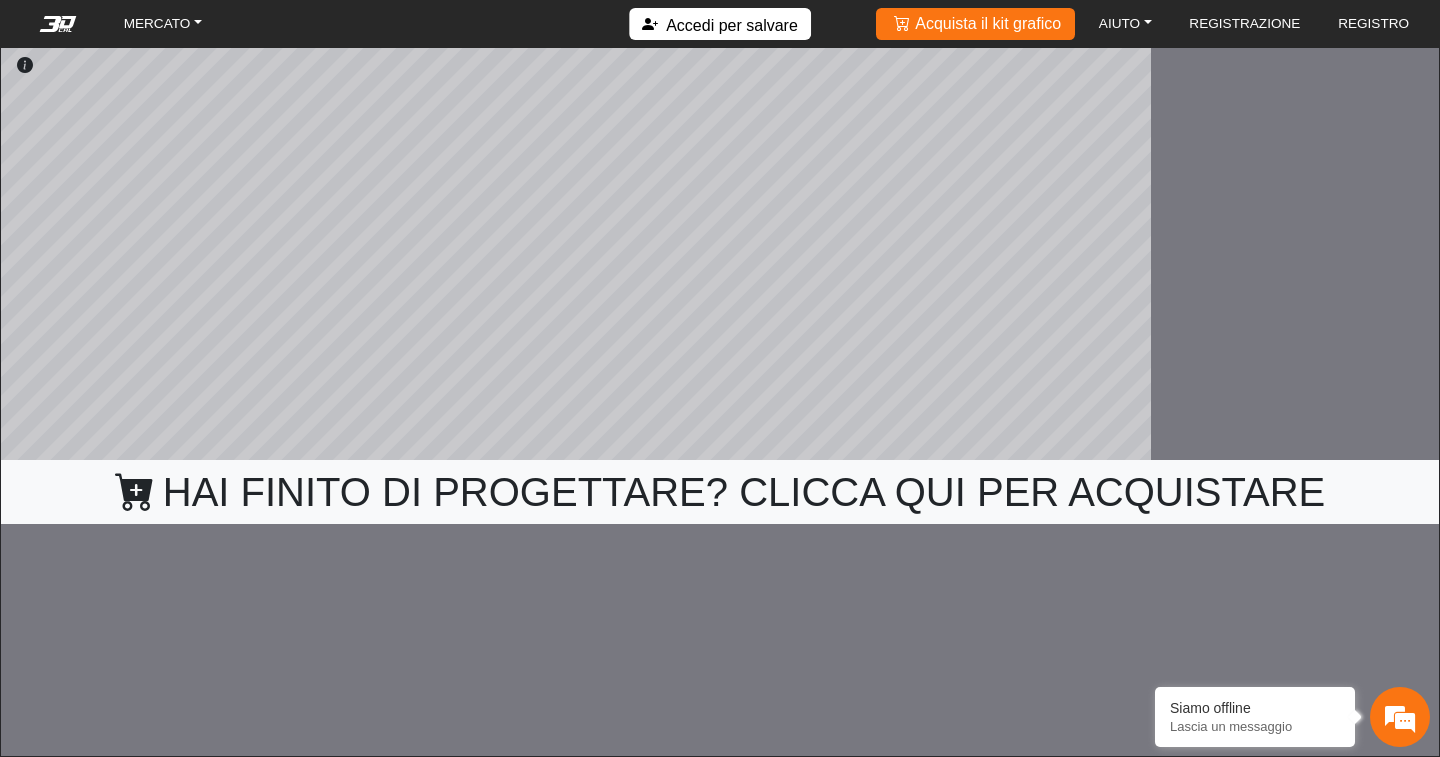 type on "*********" 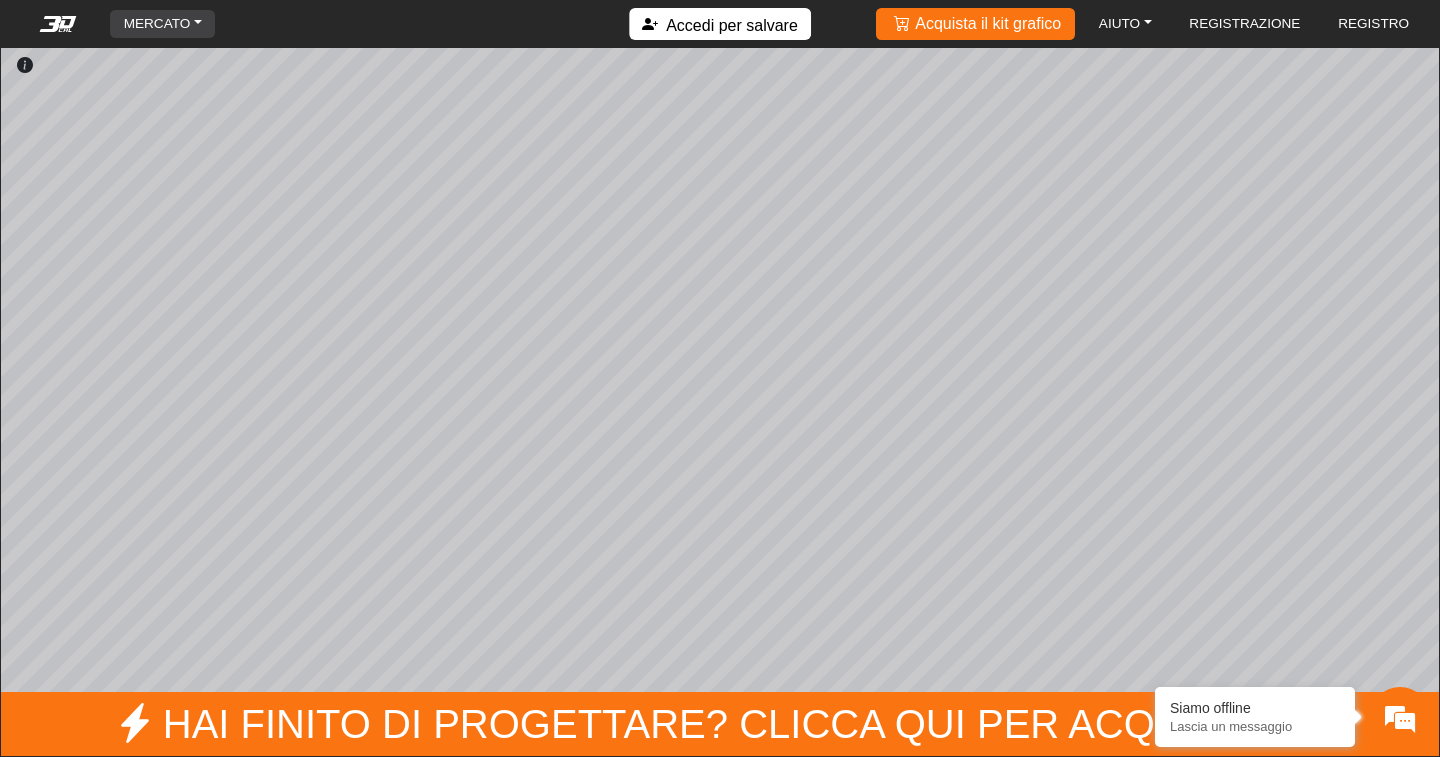 click on "MERCATO" at bounding box center [163, 24] 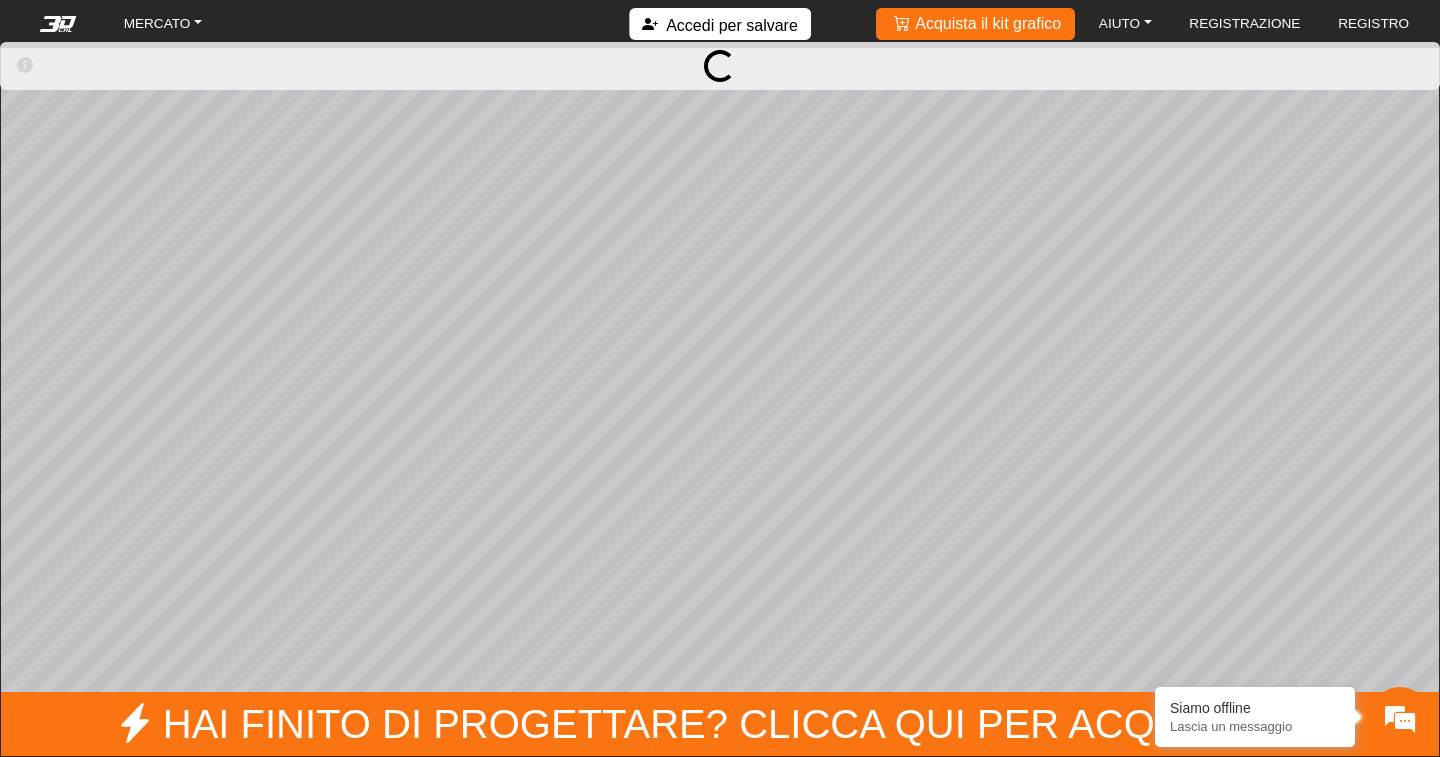 click on "Acquista il kit grafico Acquistare!" at bounding box center [975, 24] 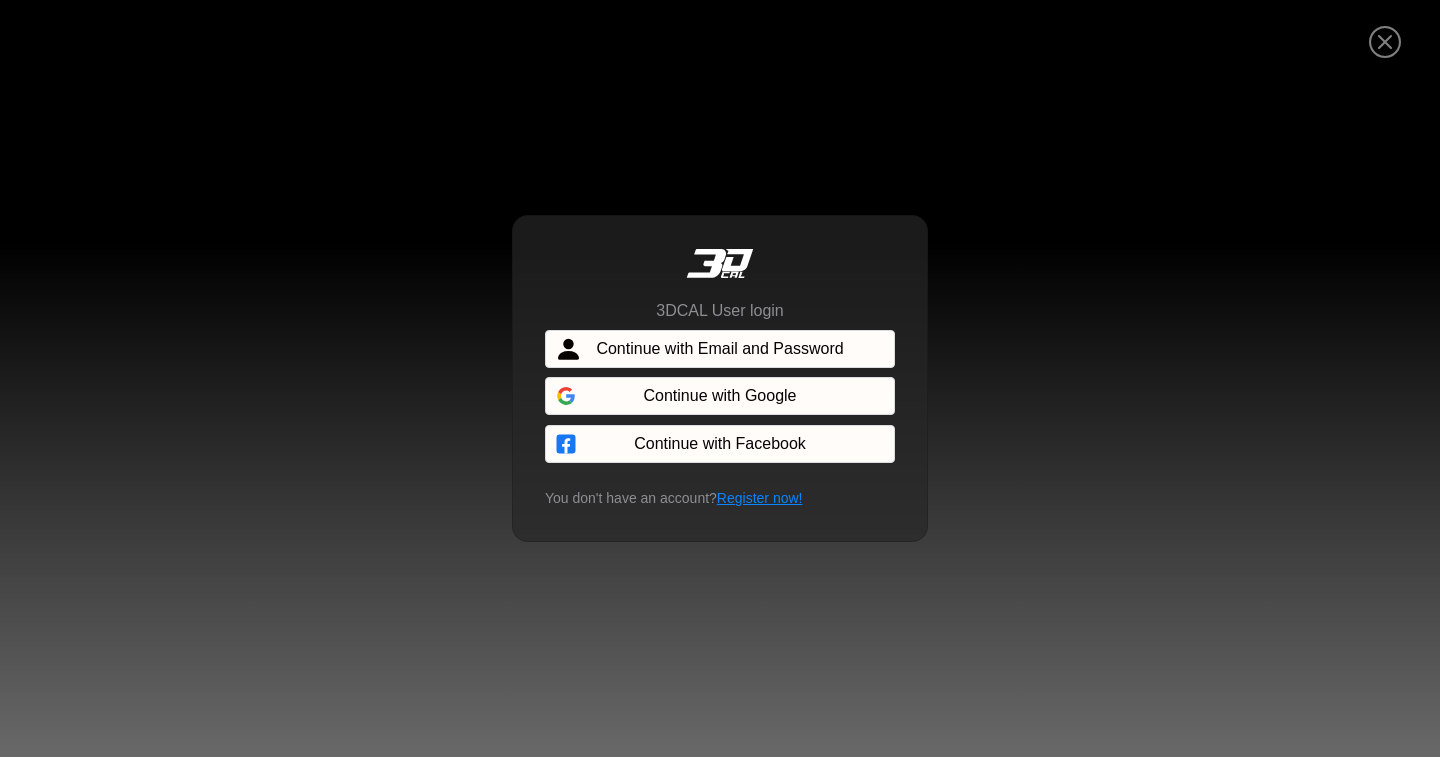scroll, scrollTop: 0, scrollLeft: 0, axis: both 